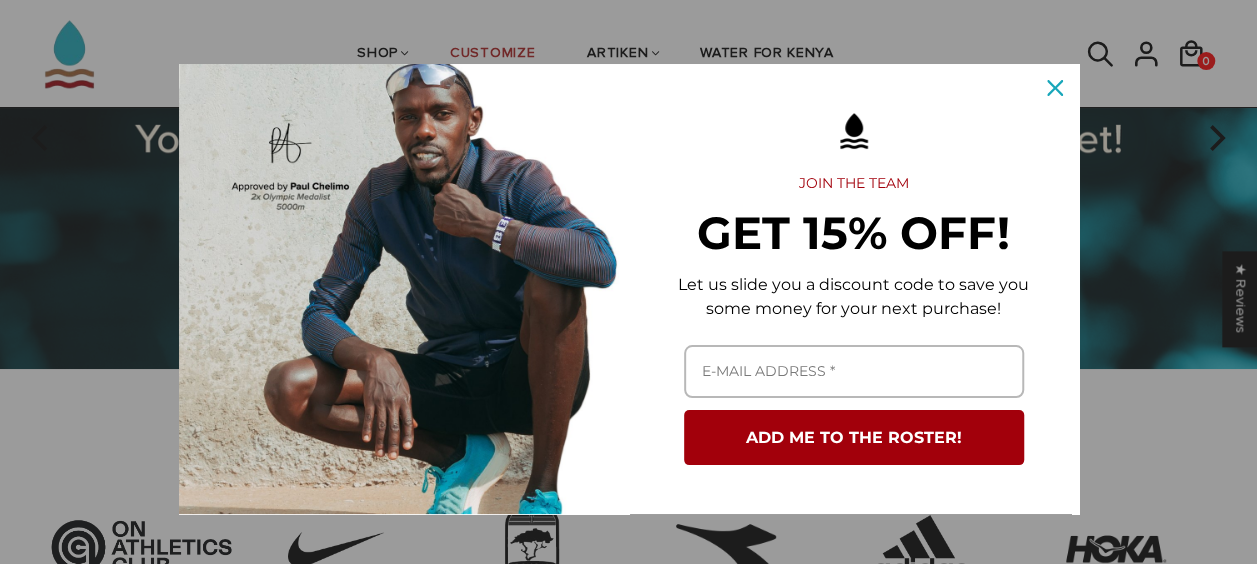 scroll, scrollTop: 256, scrollLeft: 0, axis: vertical 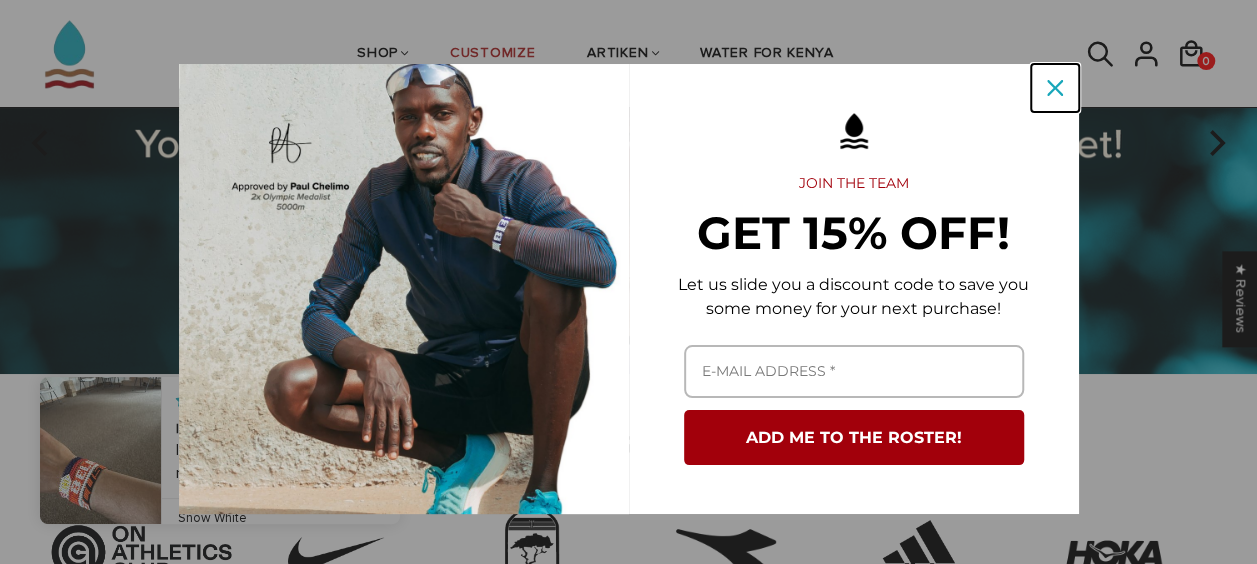 click 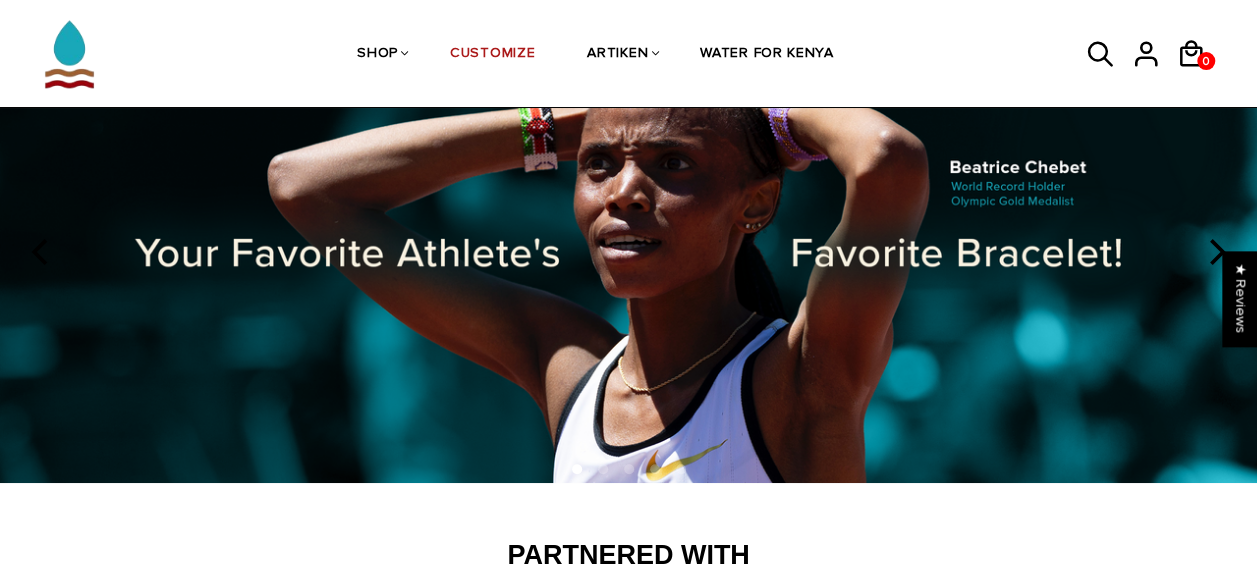 scroll, scrollTop: 66, scrollLeft: 0, axis: vertical 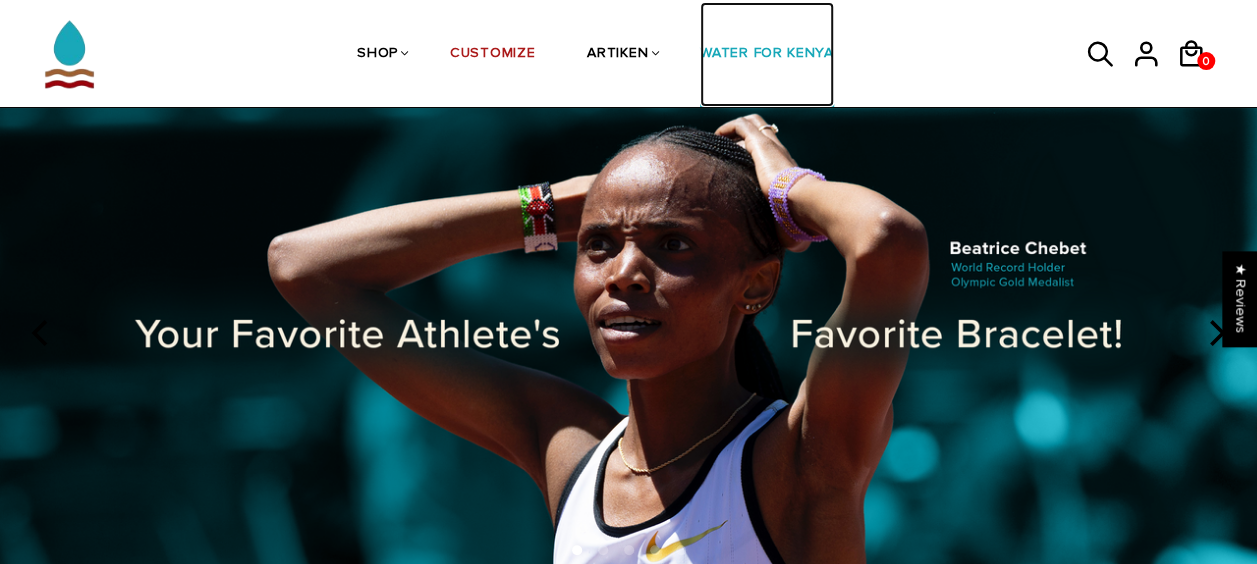 click on "WATER FOR KENYA" at bounding box center [767, 55] 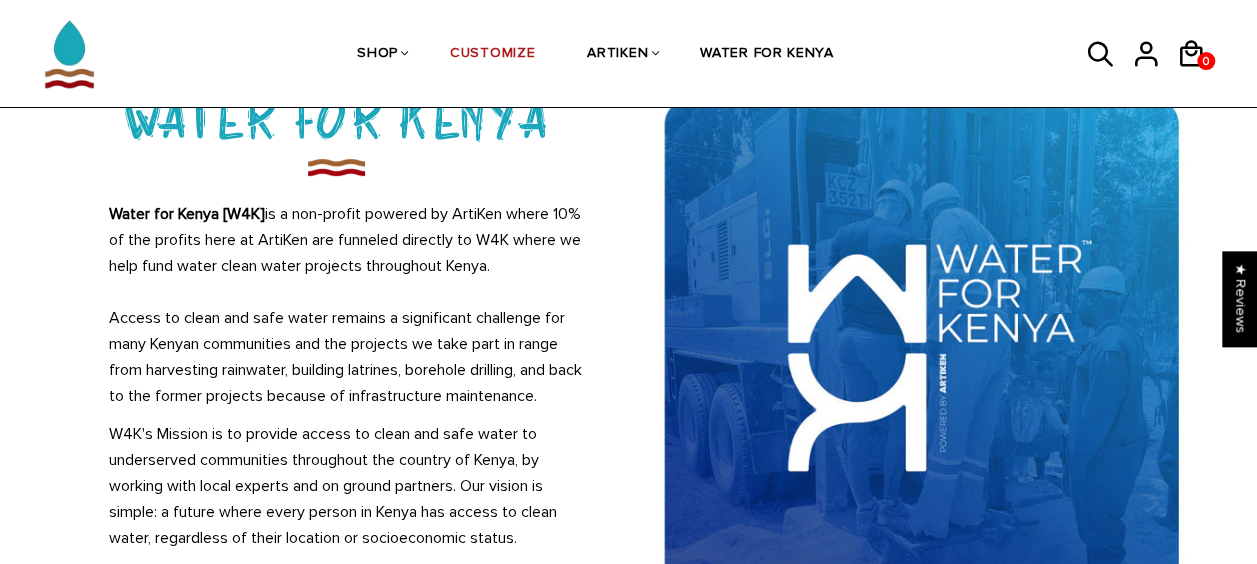 scroll, scrollTop: 161, scrollLeft: 0, axis: vertical 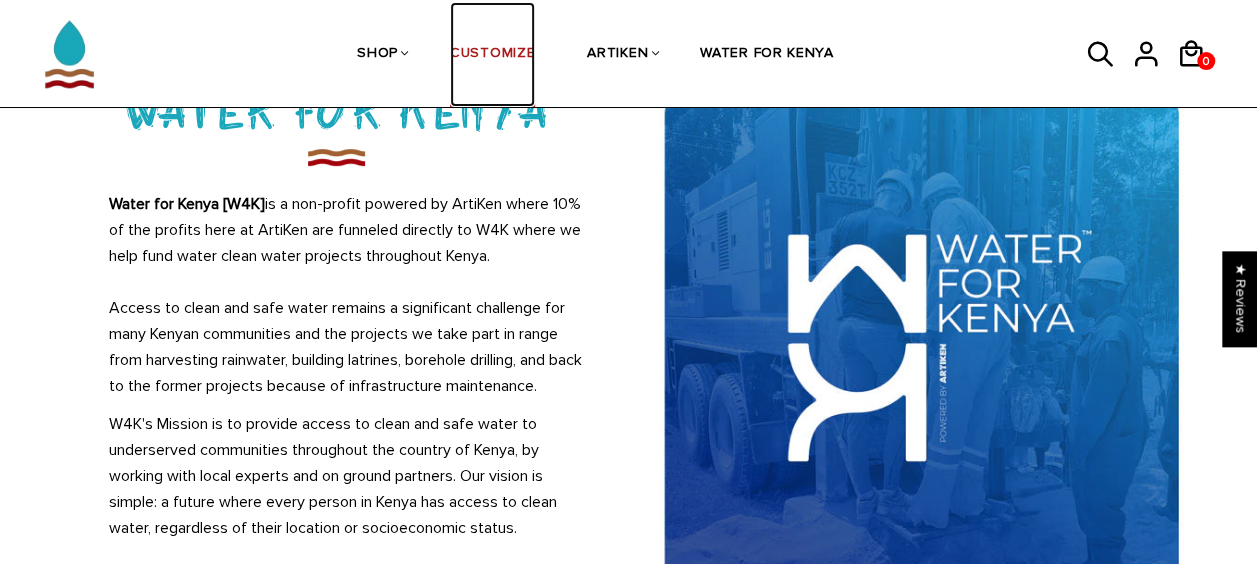 click on "CUSTOMIZE" at bounding box center [492, 55] 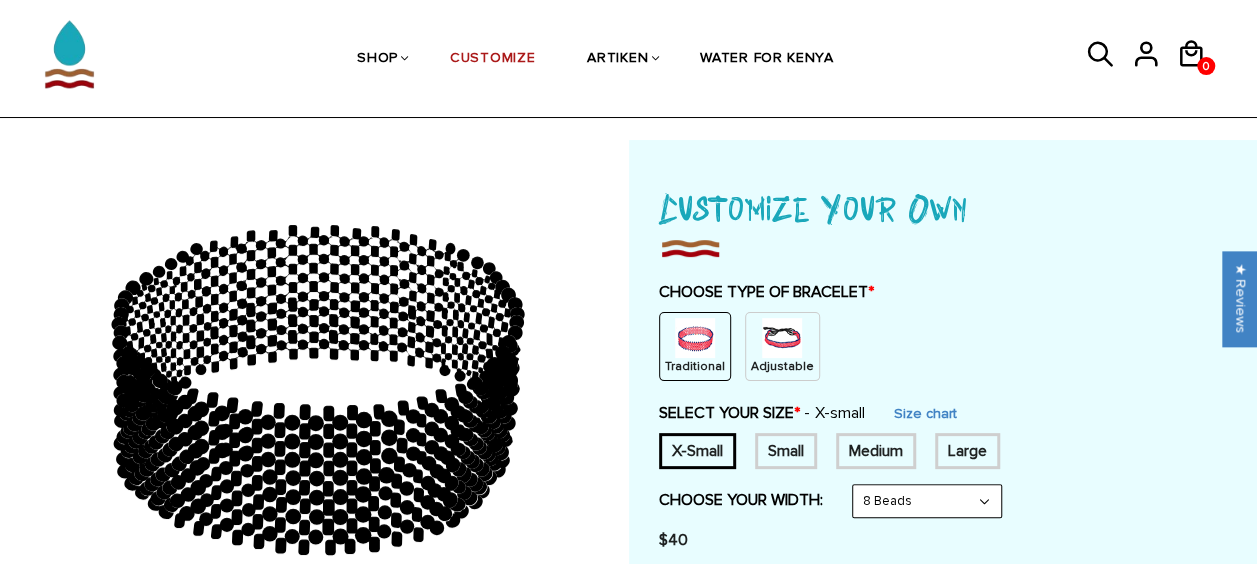 scroll, scrollTop: 70, scrollLeft: 0, axis: vertical 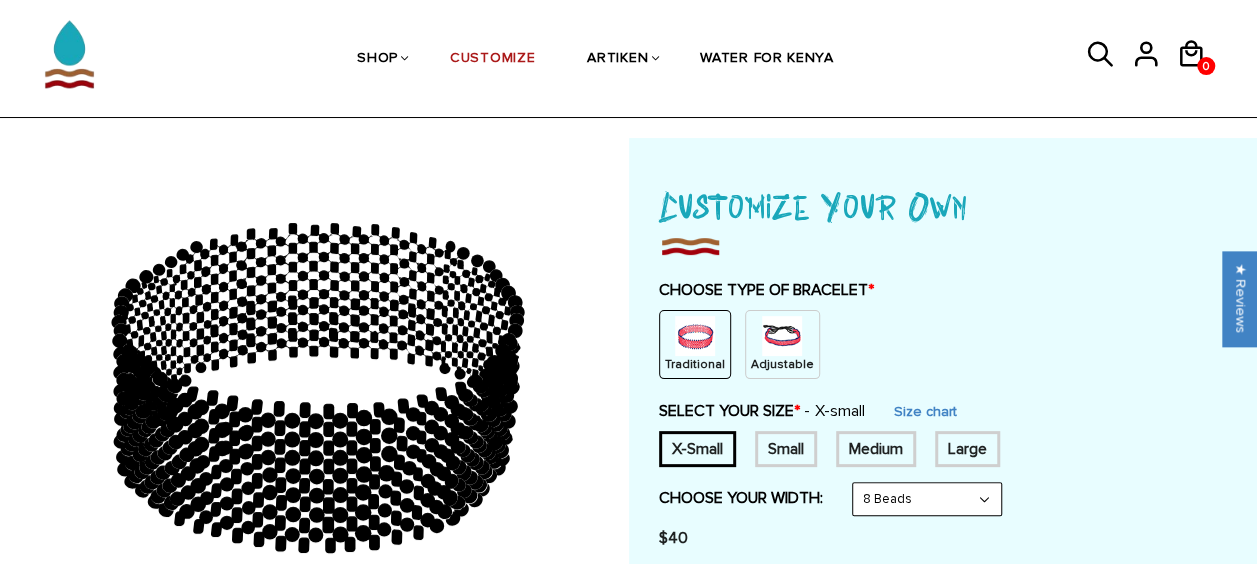 click on "Adjustable" at bounding box center [782, 364] 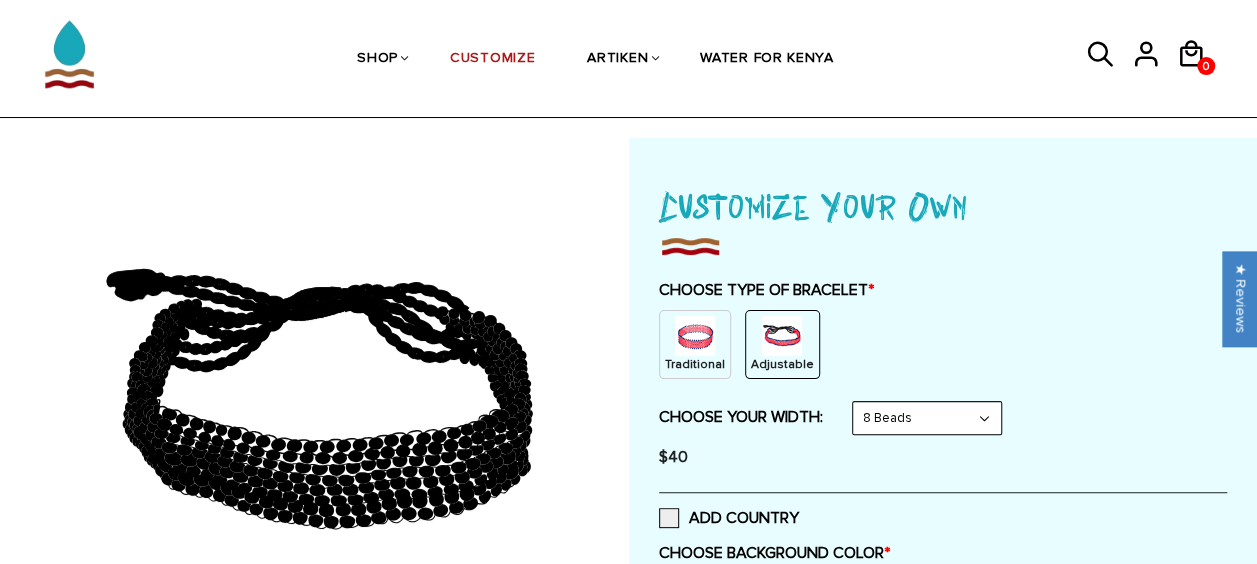 click on "Traditional" at bounding box center (695, 364) 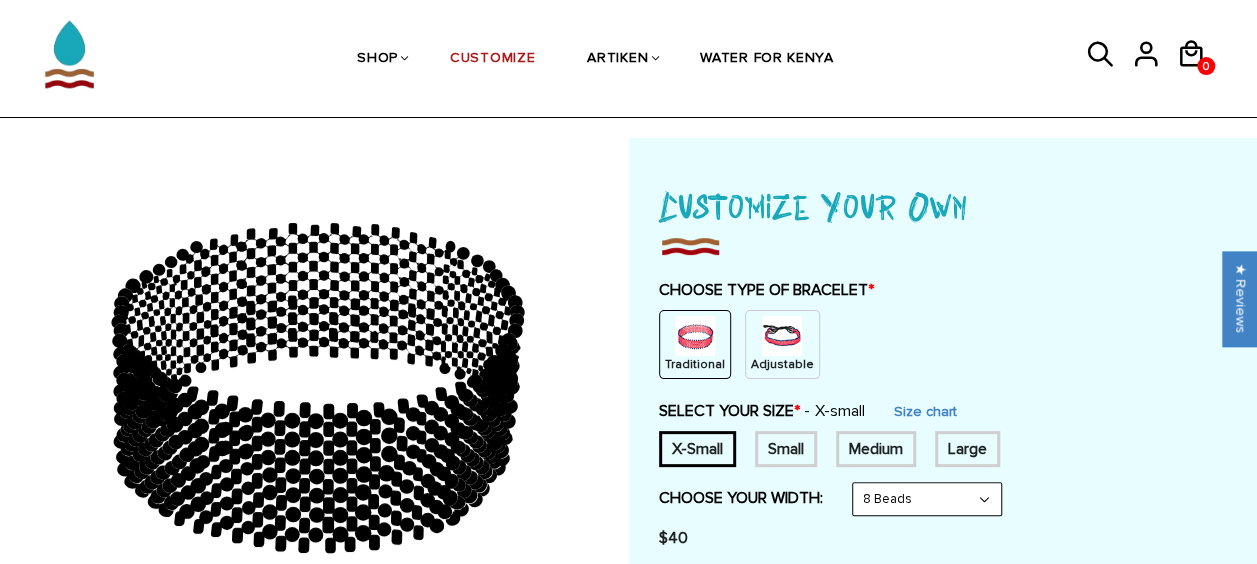click on "Adjustable" at bounding box center [782, 364] 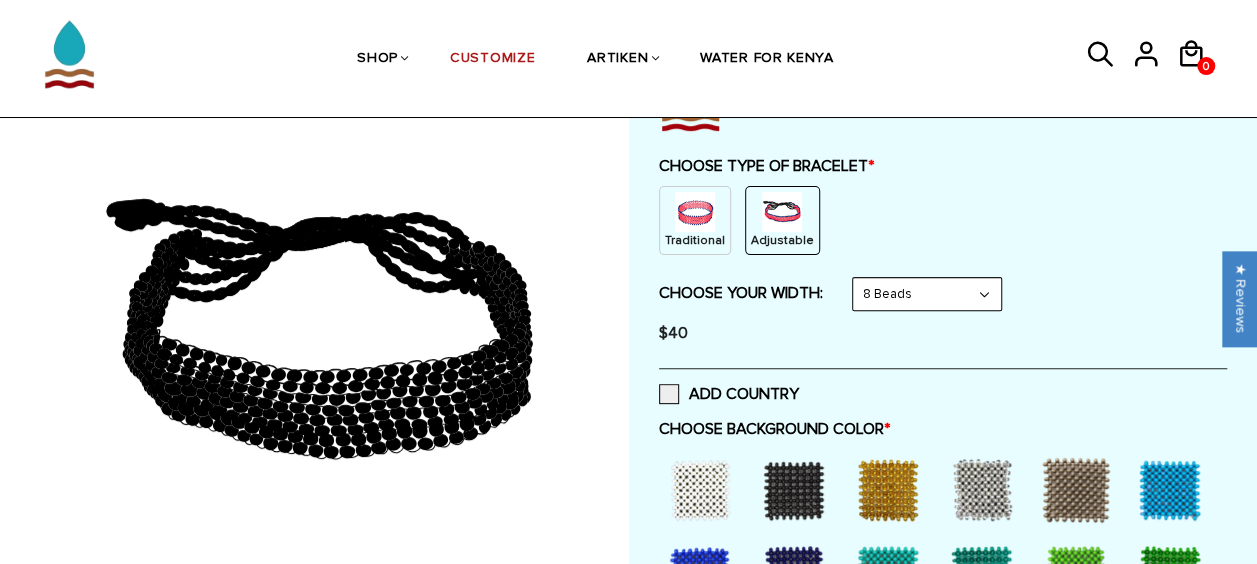 scroll, scrollTop: 206, scrollLeft: 0, axis: vertical 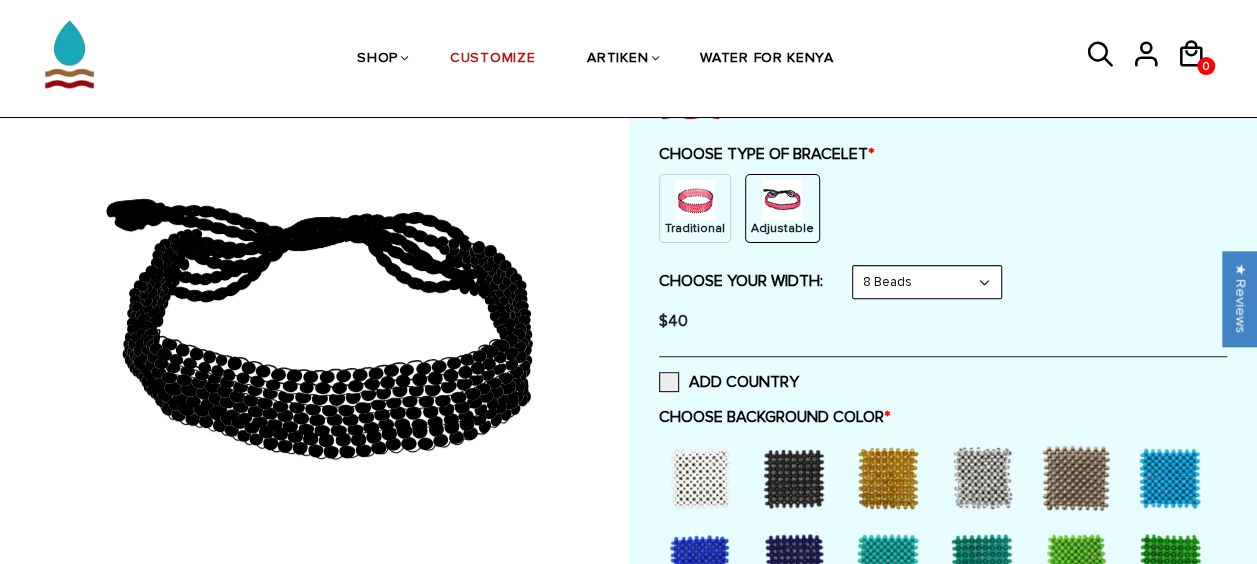 click on "8 Beads
6 Beads
10 Beads" at bounding box center (927, 282) 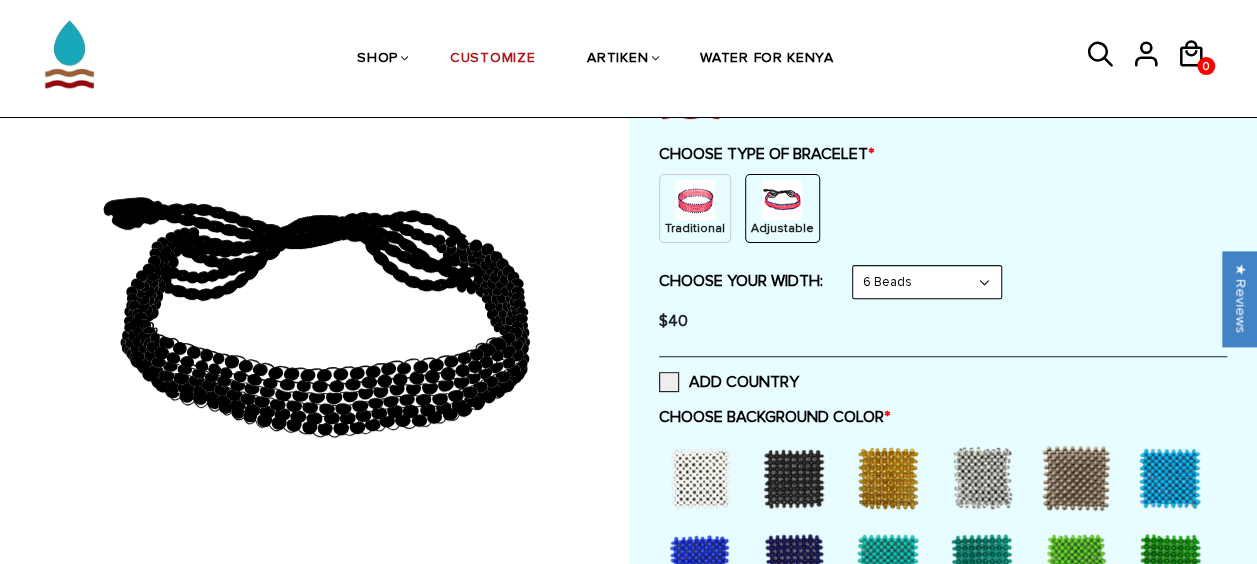 click on "CHOOSE YOUR WIDTH:
6 Beads
8 Beads
6 Beads
10 Beads
$40" at bounding box center [943, 303] 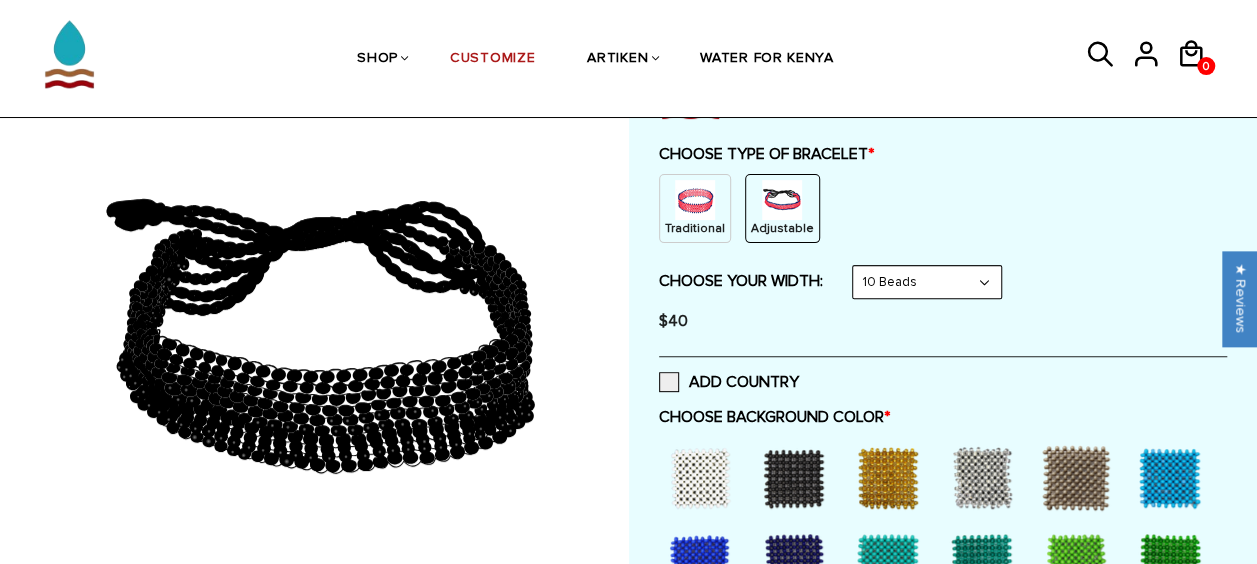 click on "8 Beads
6 Beads
10 Beads" at bounding box center [927, 282] 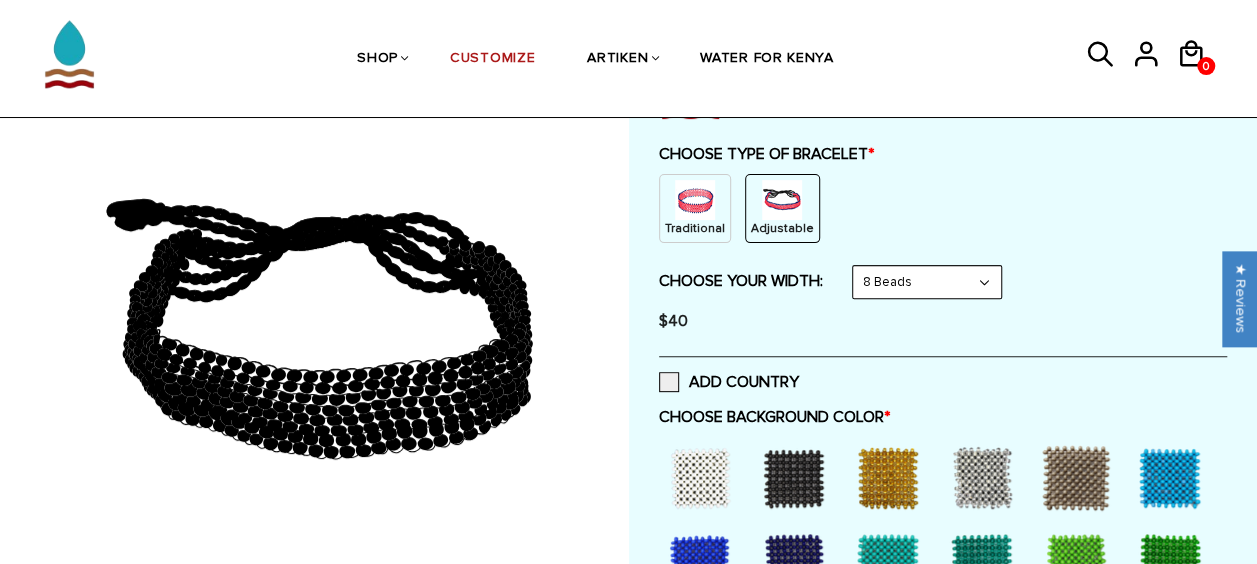 click on "8 Beads
6 Beads
10 Beads" at bounding box center [927, 282] 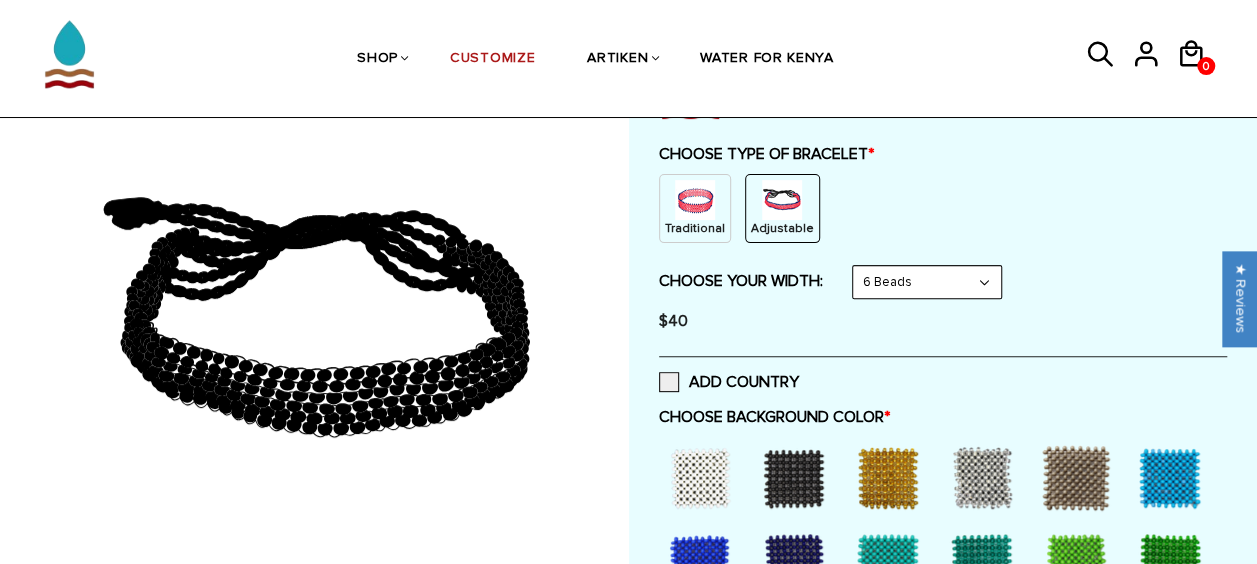 click at bounding box center (695, 200) 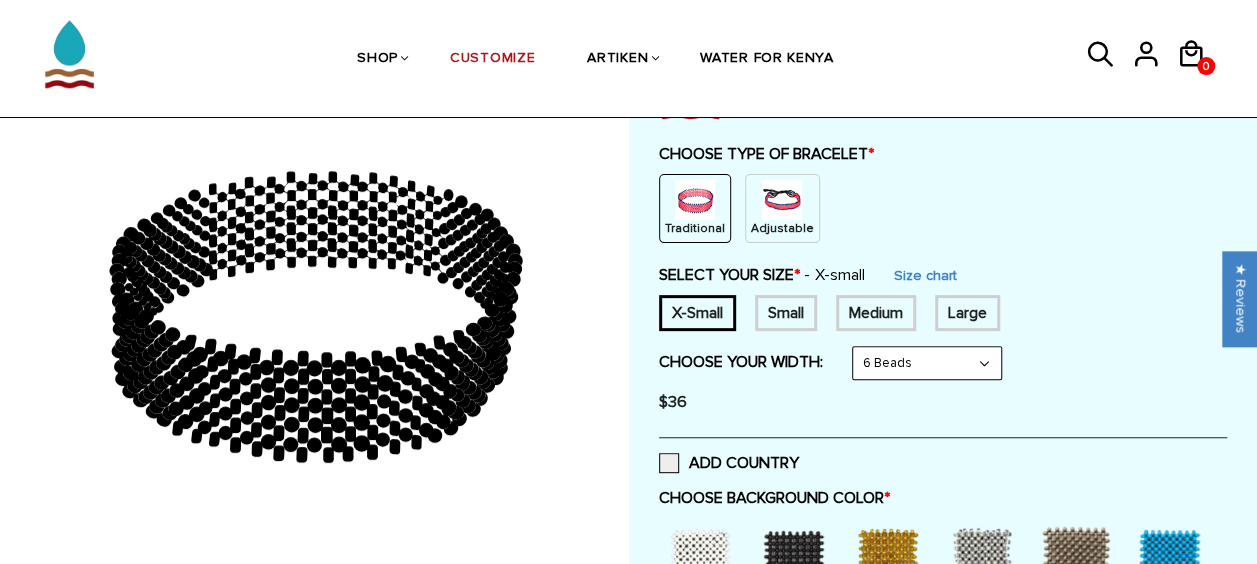 click at bounding box center (782, 200) 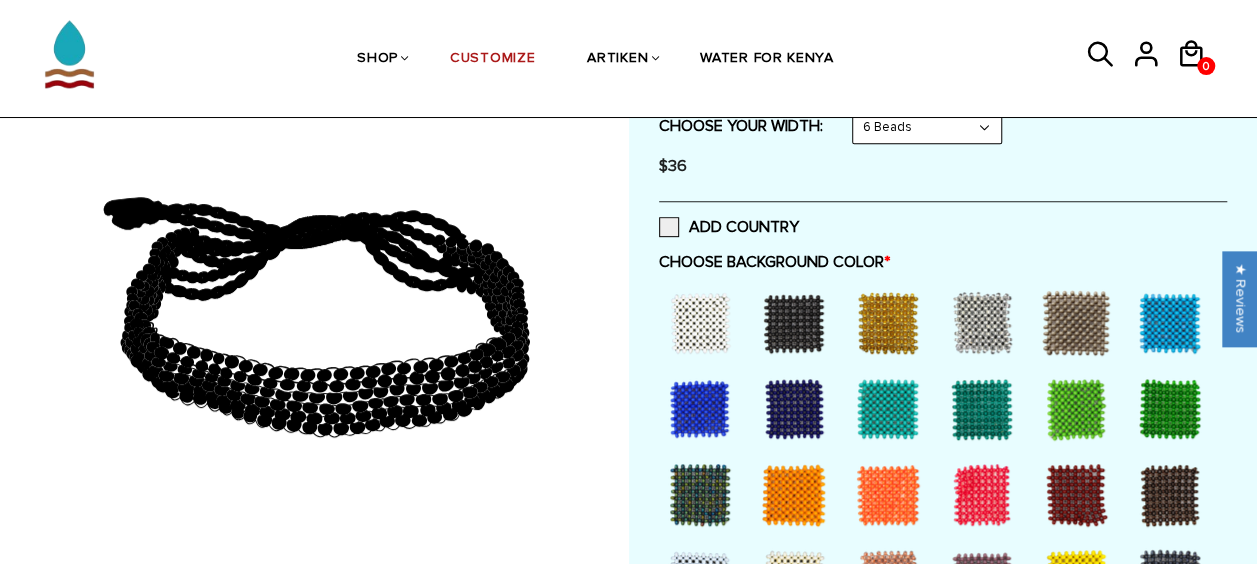 scroll, scrollTop: 362, scrollLeft: 0, axis: vertical 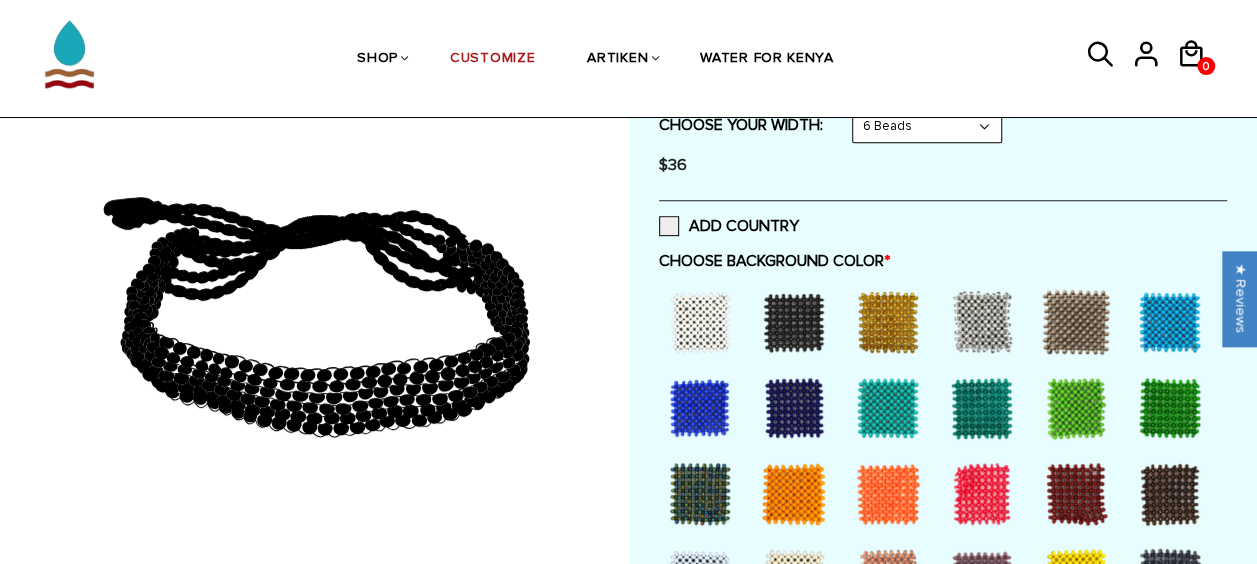 click at bounding box center [700, 322] 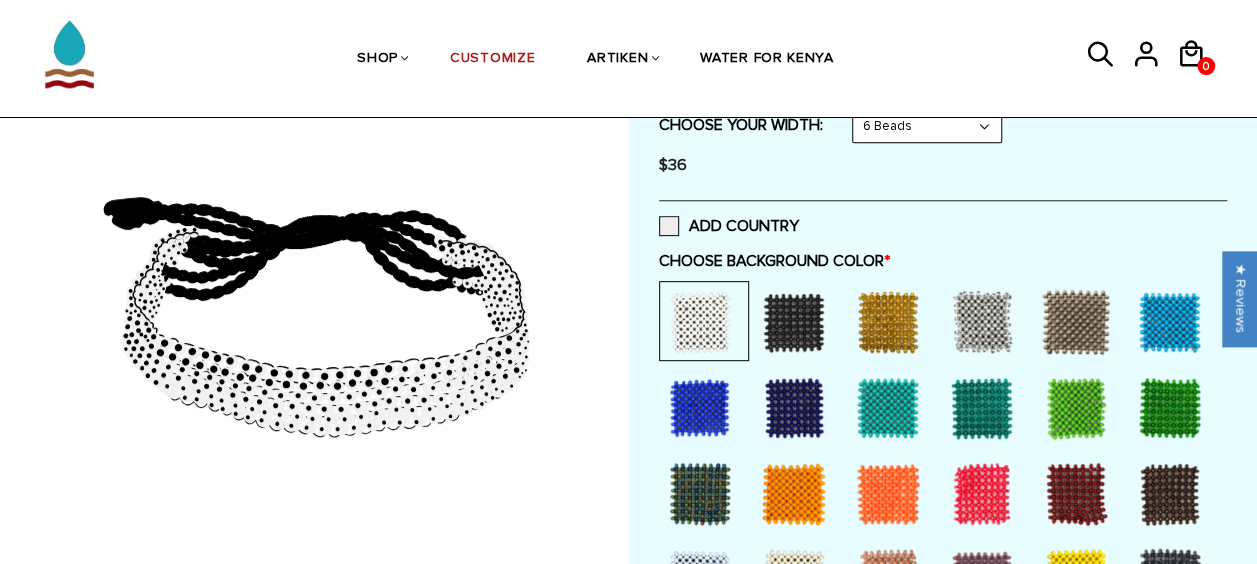click at bounding box center (794, 322) 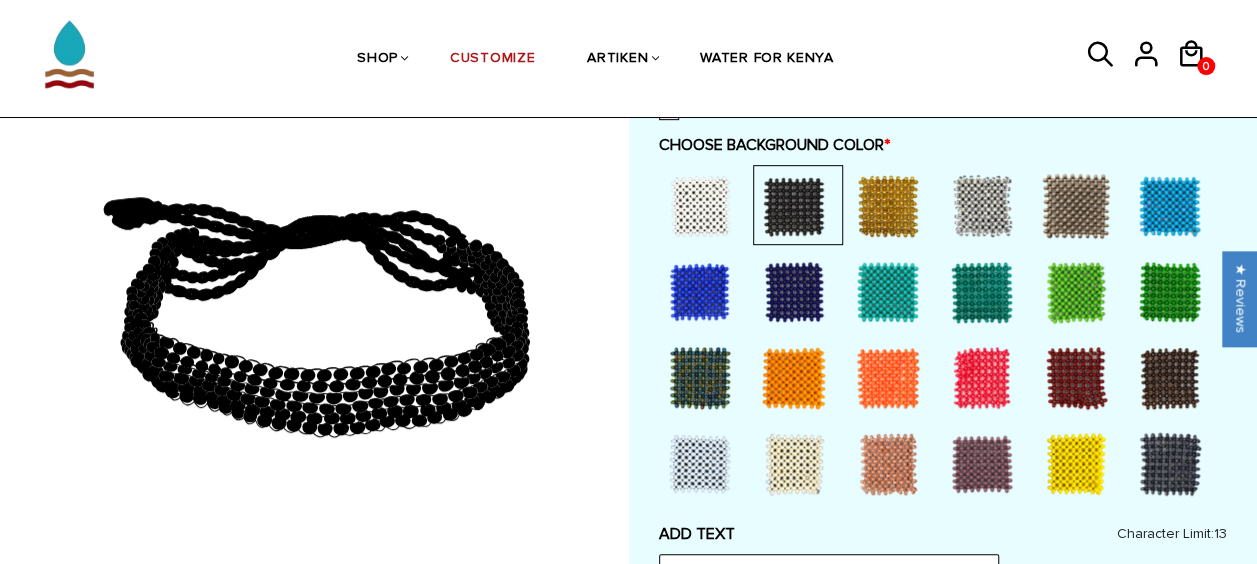 scroll, scrollTop: 477, scrollLeft: 0, axis: vertical 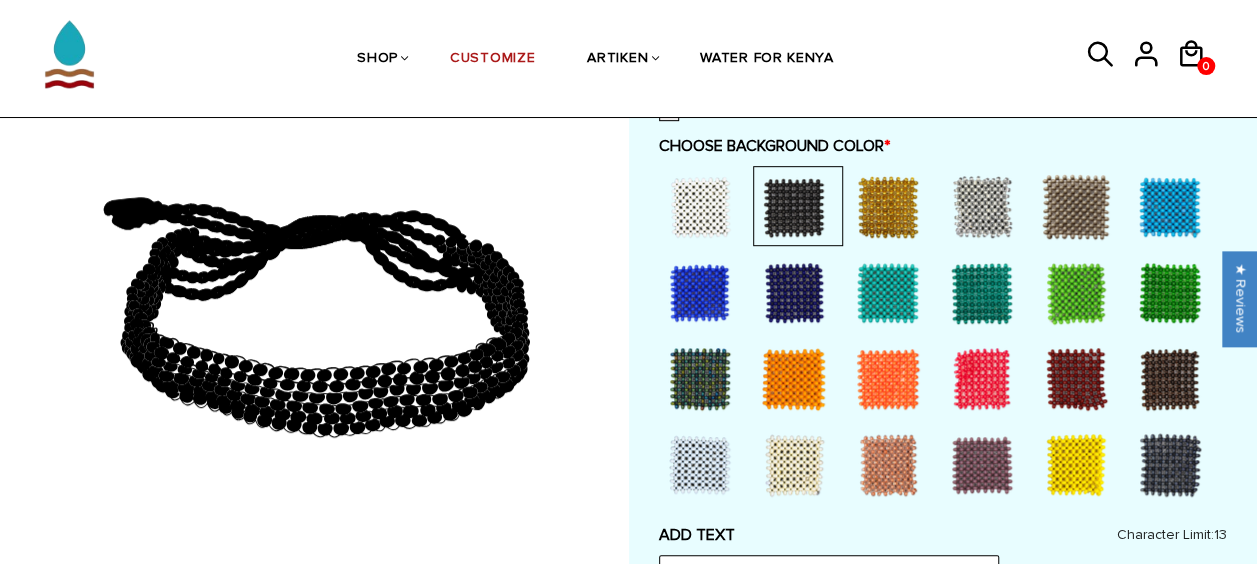 click at bounding box center (1076, 207) 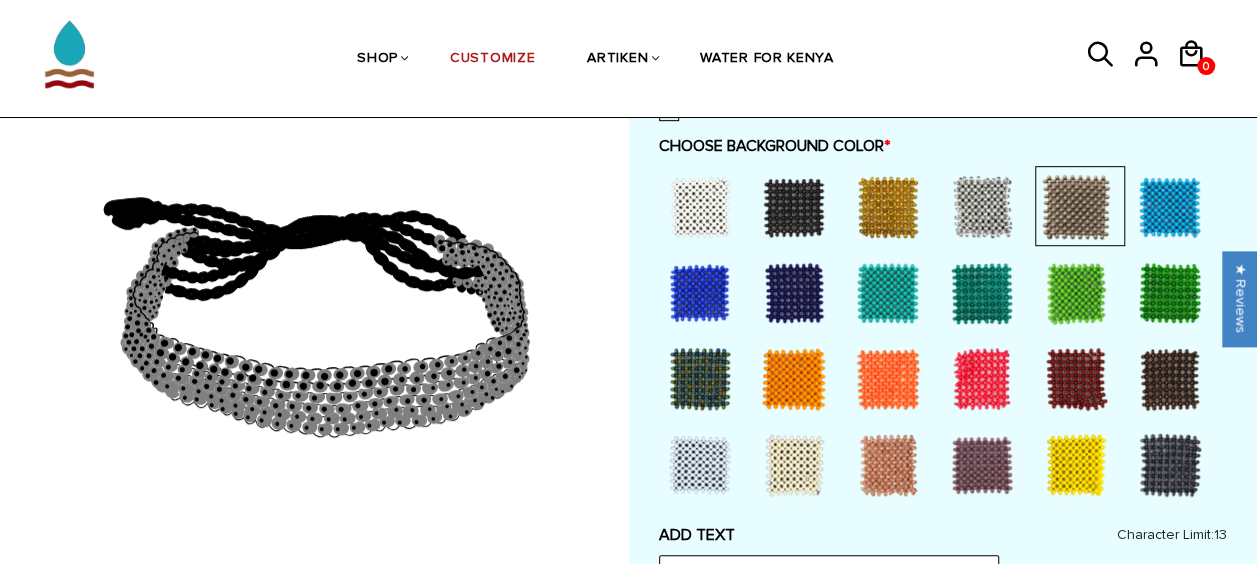 click at bounding box center [1076, 207] 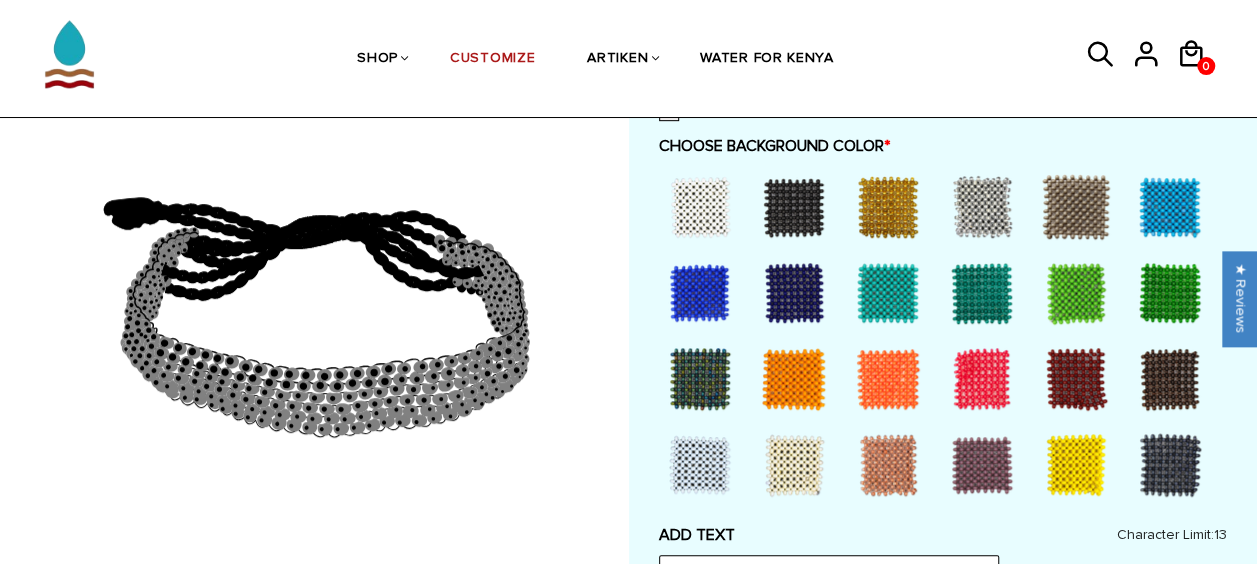 click at bounding box center [1076, 207] 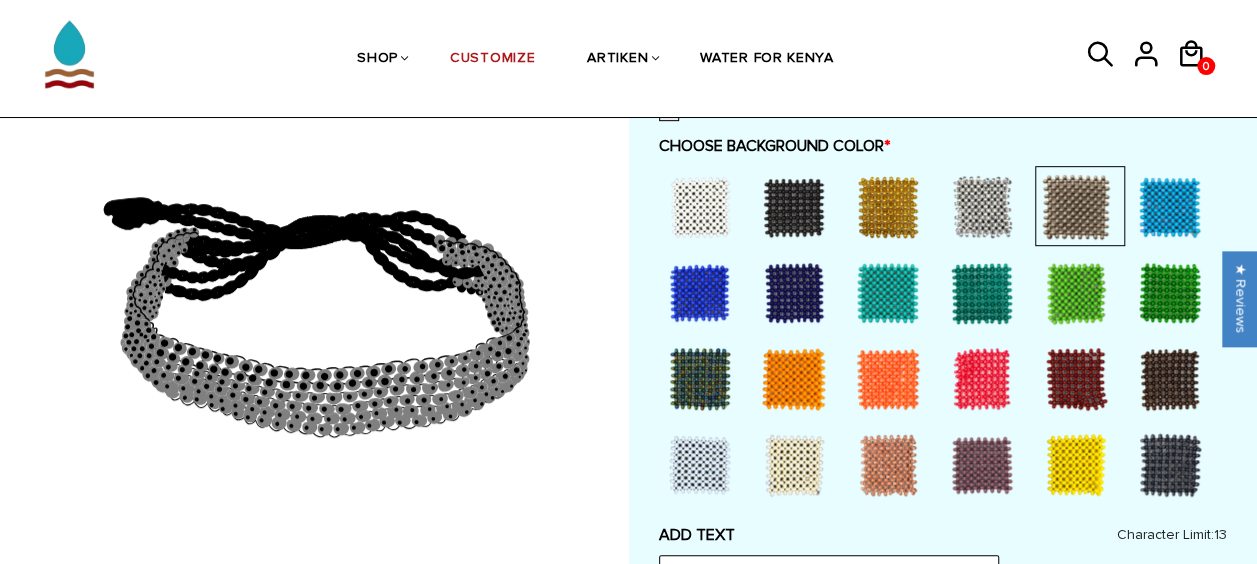 click at bounding box center [1076, 207] 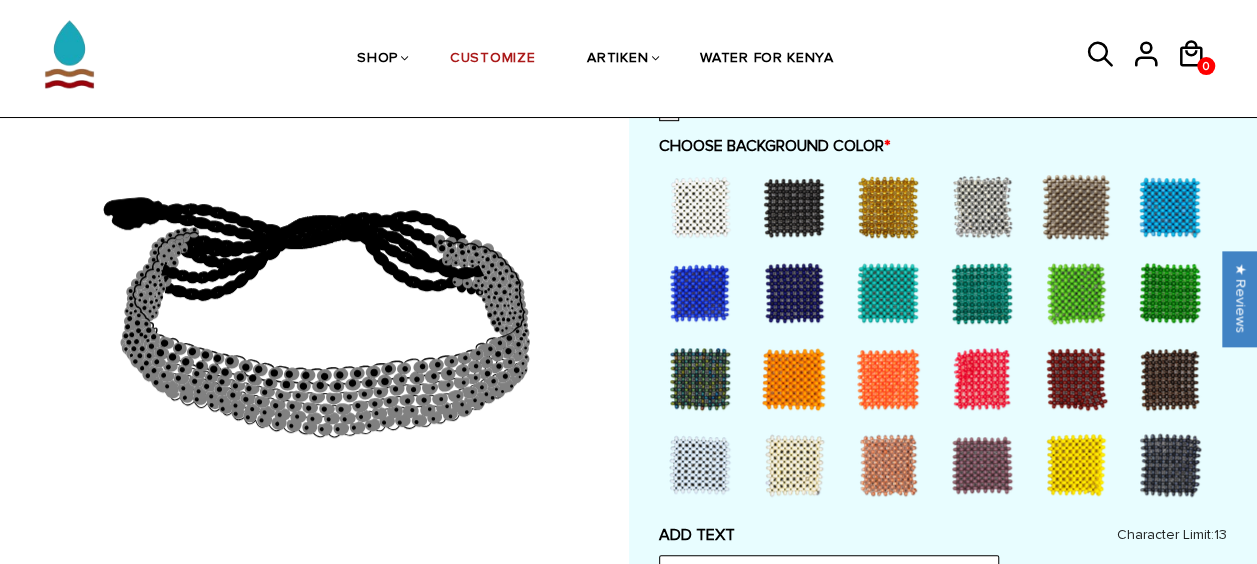 click at bounding box center (888, 293) 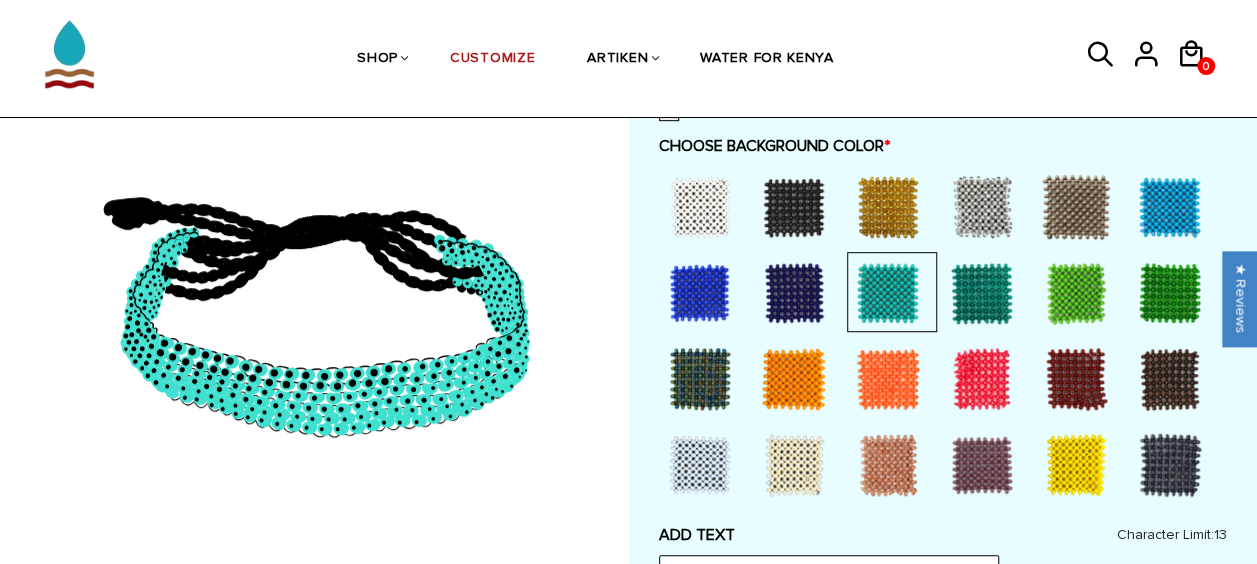 click at bounding box center (982, 207) 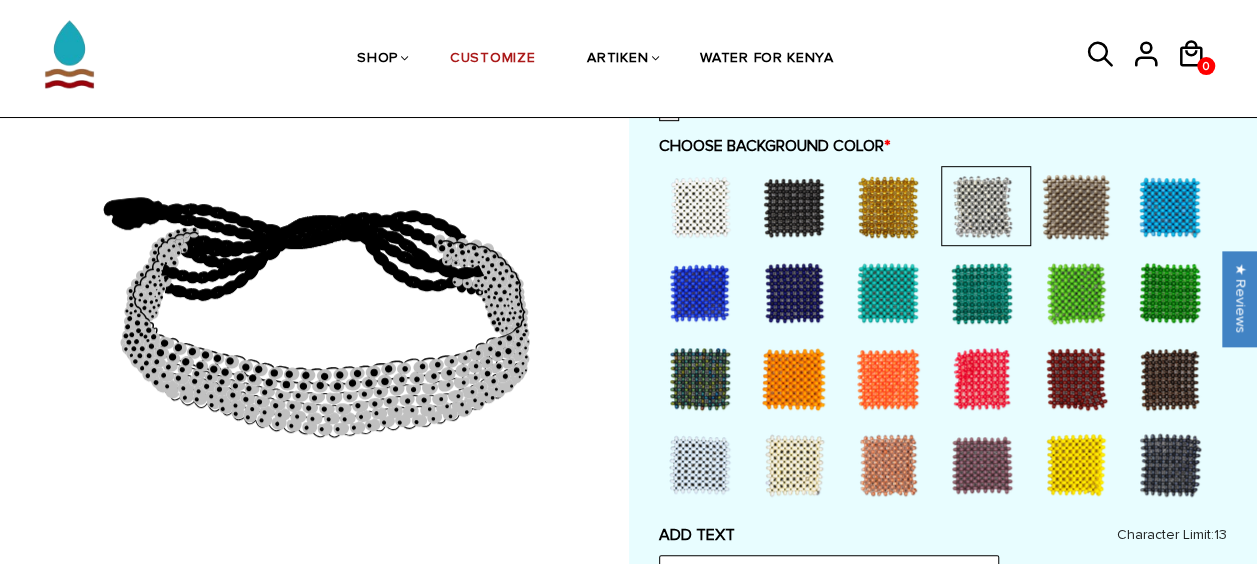 click at bounding box center [1076, 207] 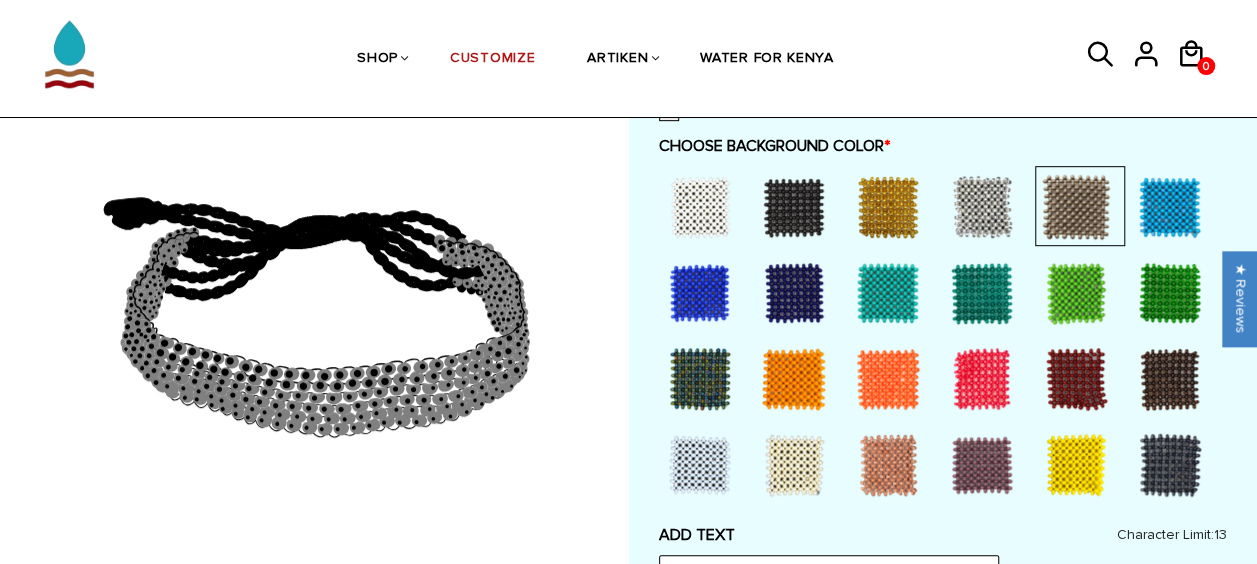 click at bounding box center [1170, 379] 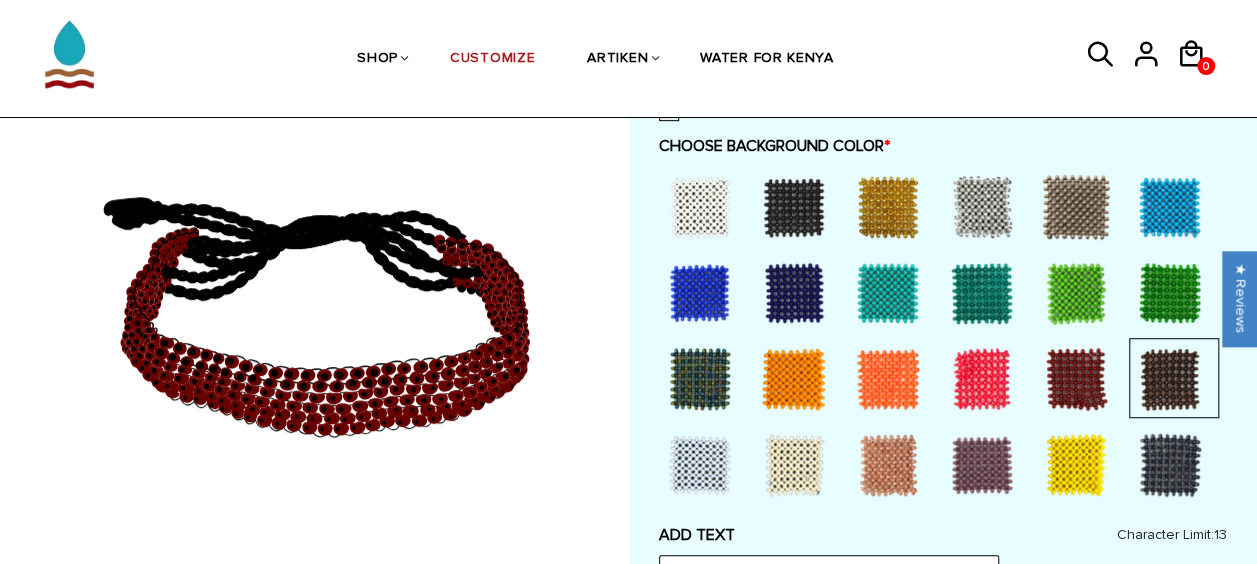 click at bounding box center (1076, 379) 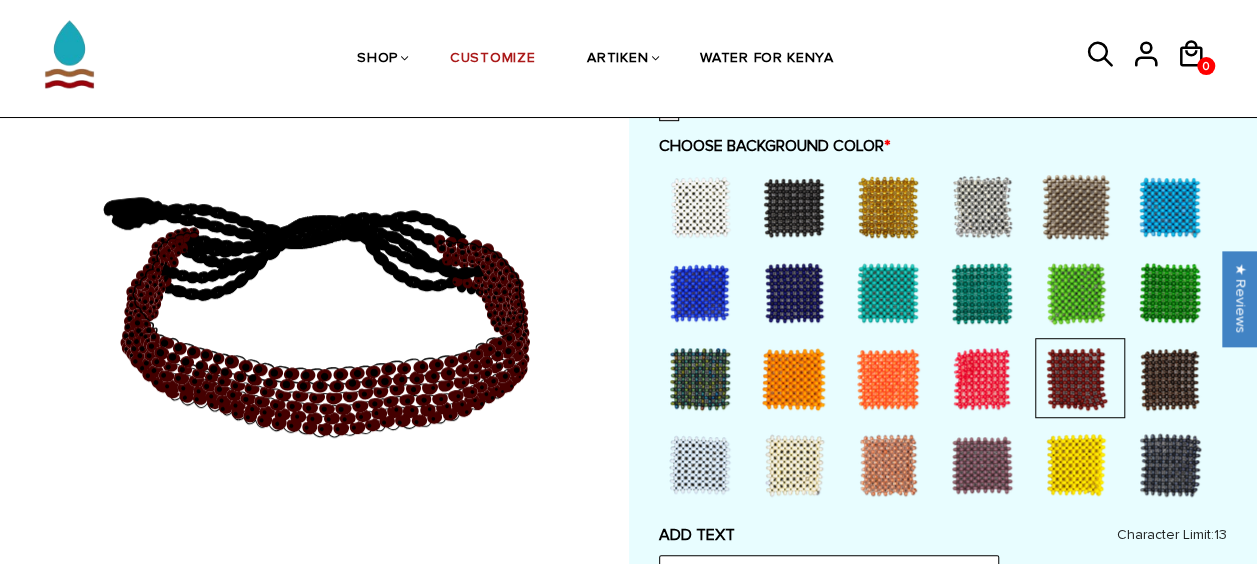 click at bounding box center [700, 379] 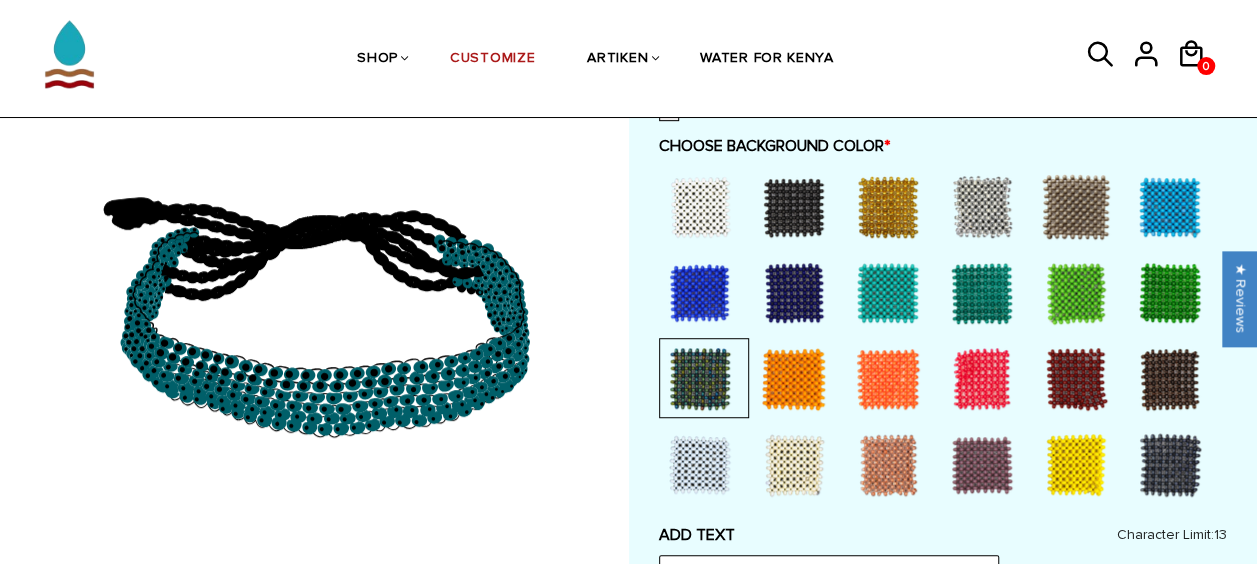 click at bounding box center [794, 207] 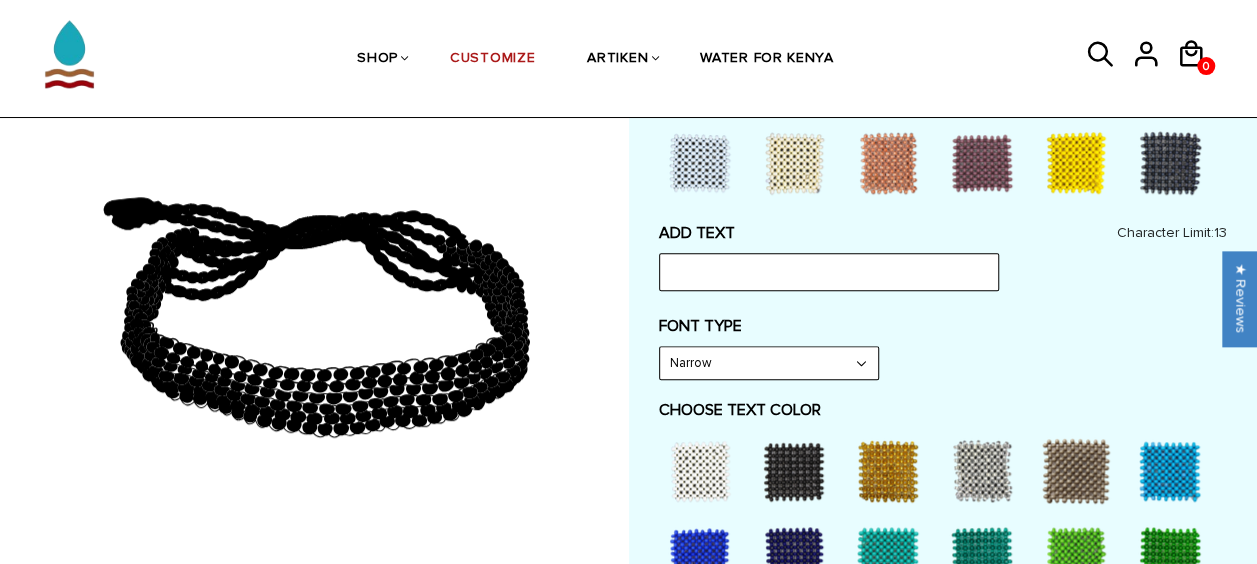 scroll, scrollTop: 833, scrollLeft: 0, axis: vertical 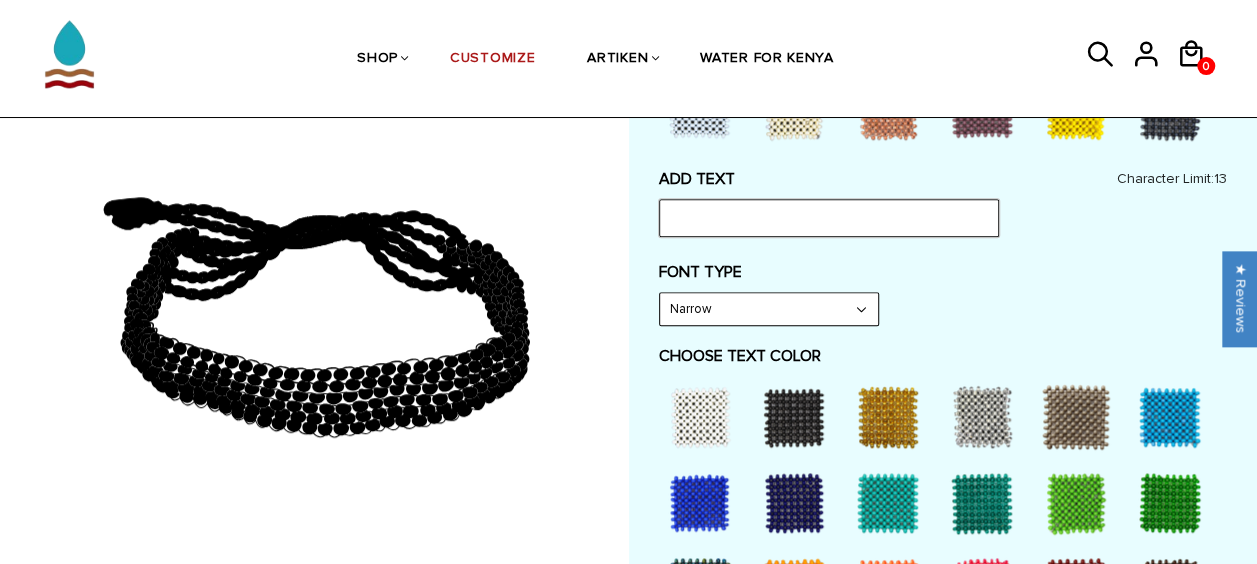 click at bounding box center (829, 218) 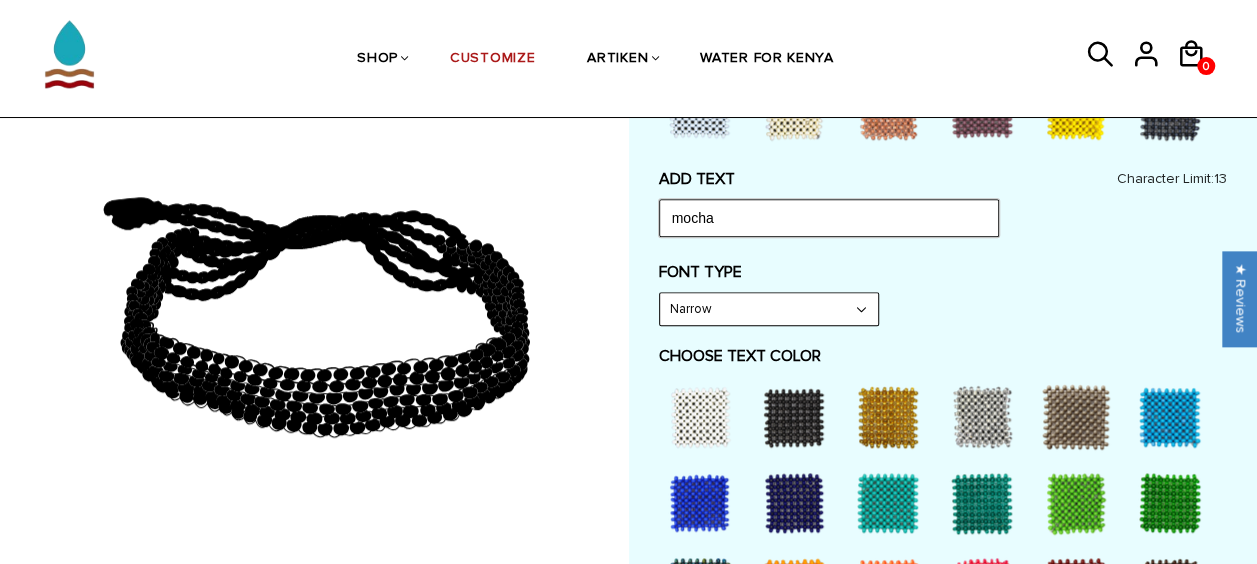 type on "mocha" 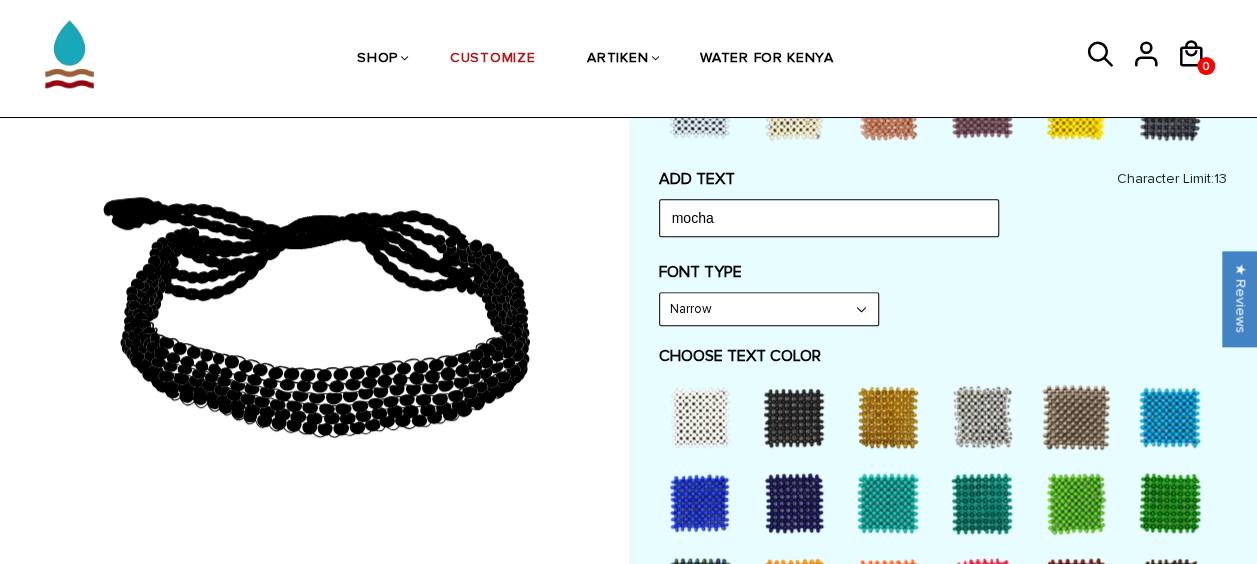 click on "FONT TYPE" at bounding box center [943, 272] 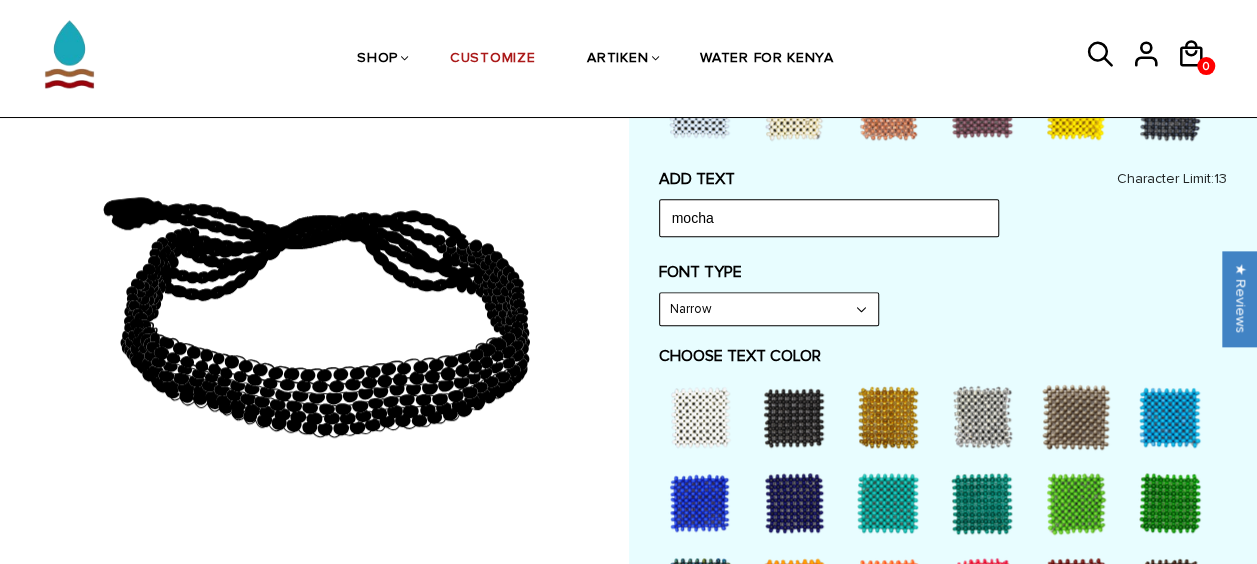 select on "Bold" 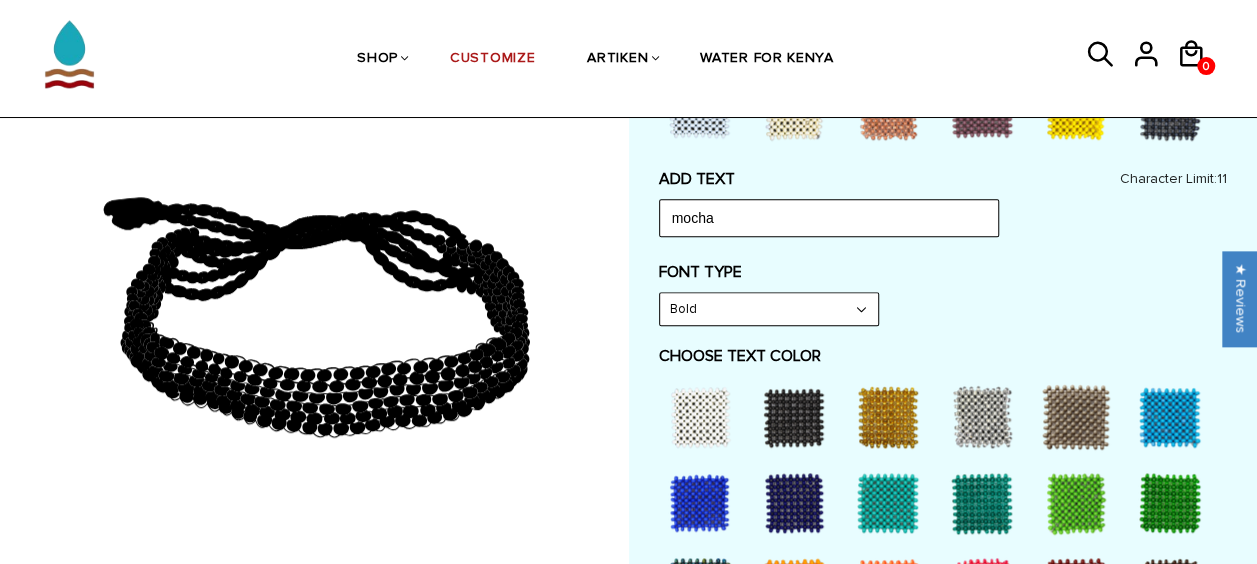 scroll, scrollTop: 887, scrollLeft: 0, axis: vertical 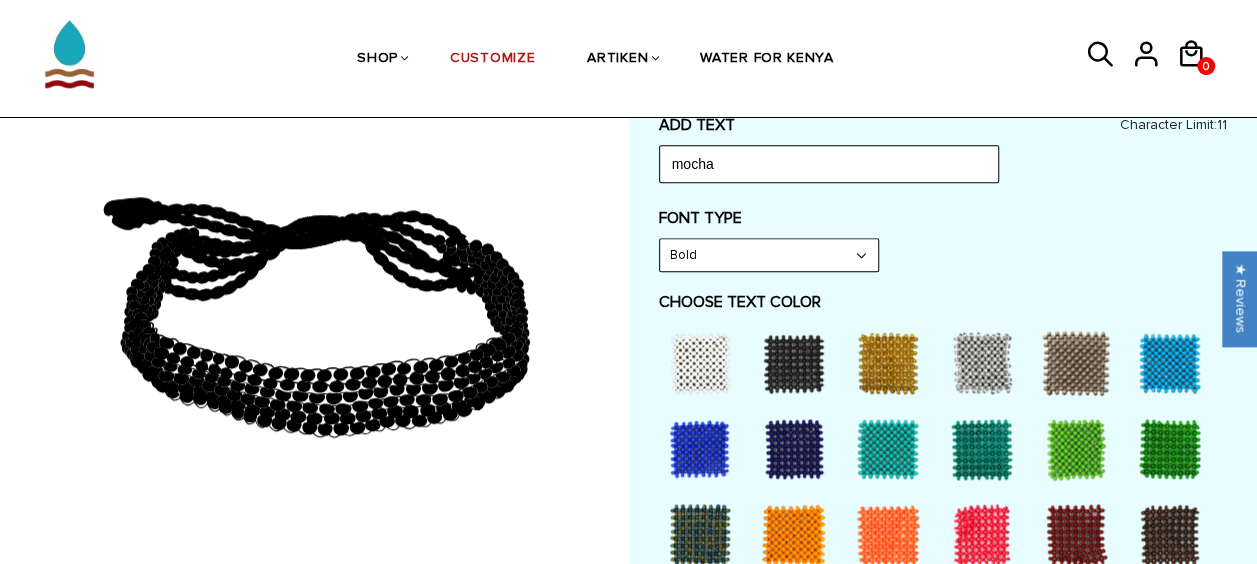 click at bounding box center (700, 363) 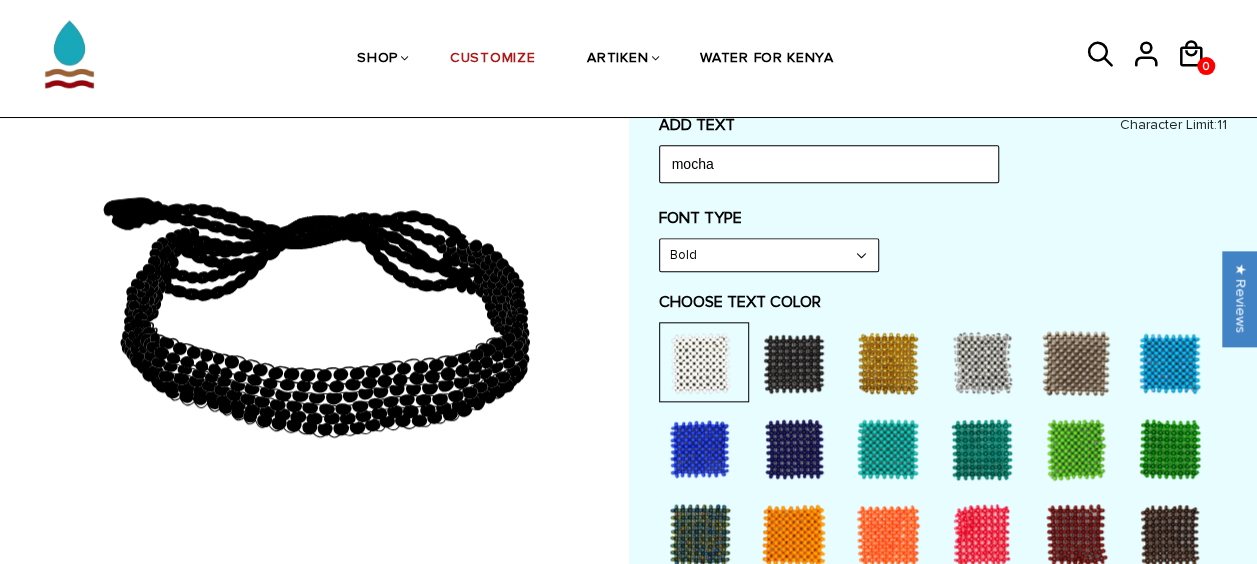 click at bounding box center [700, 363] 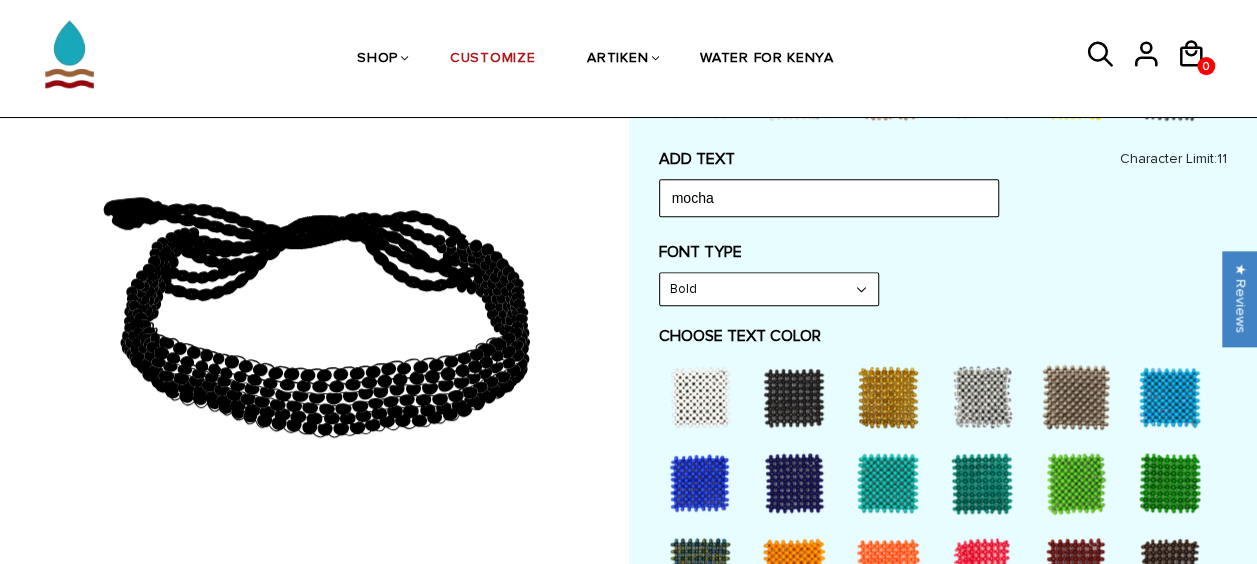 scroll, scrollTop: 844, scrollLeft: 0, axis: vertical 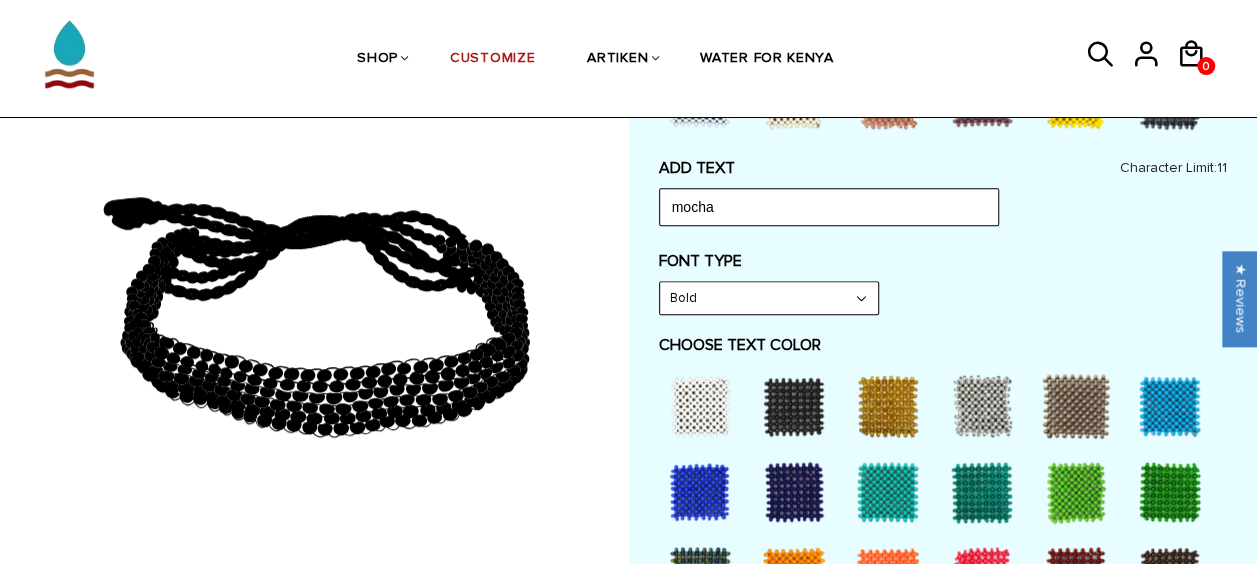 click at bounding box center [700, 406] 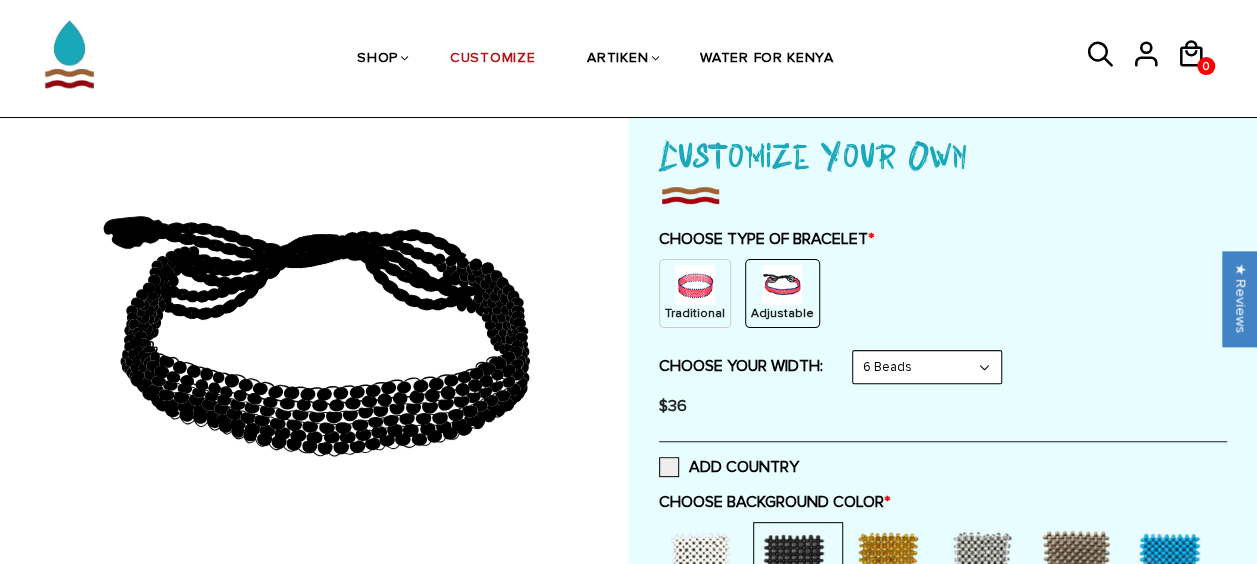 scroll, scrollTop: 0, scrollLeft: 0, axis: both 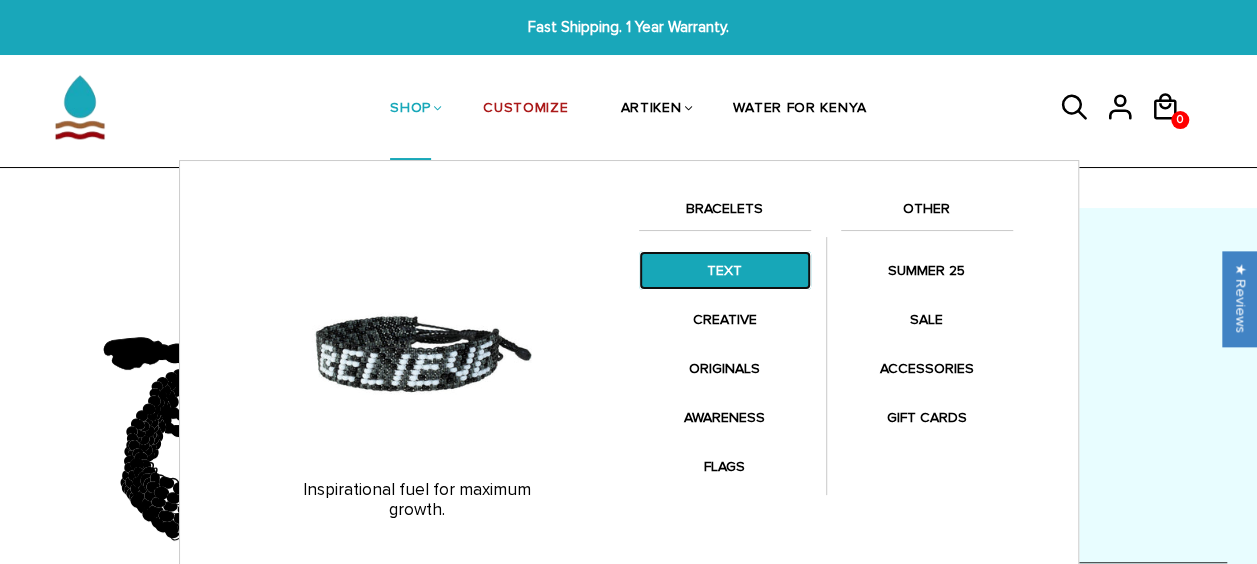 click on "TEXT" at bounding box center (725, 270) 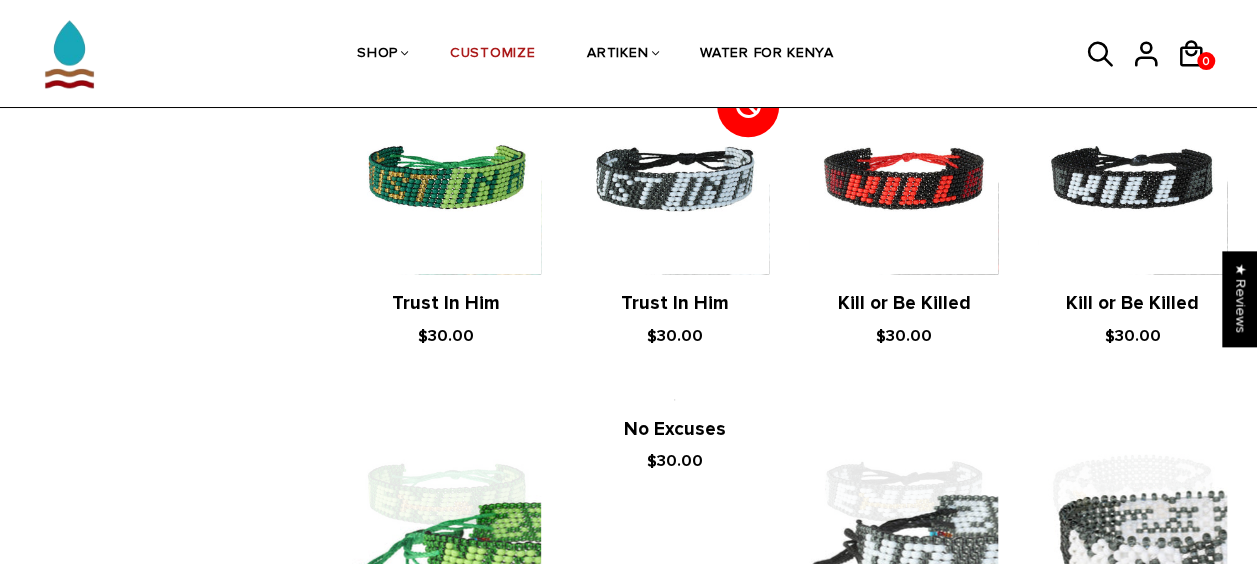 scroll, scrollTop: 1109, scrollLeft: 0, axis: vertical 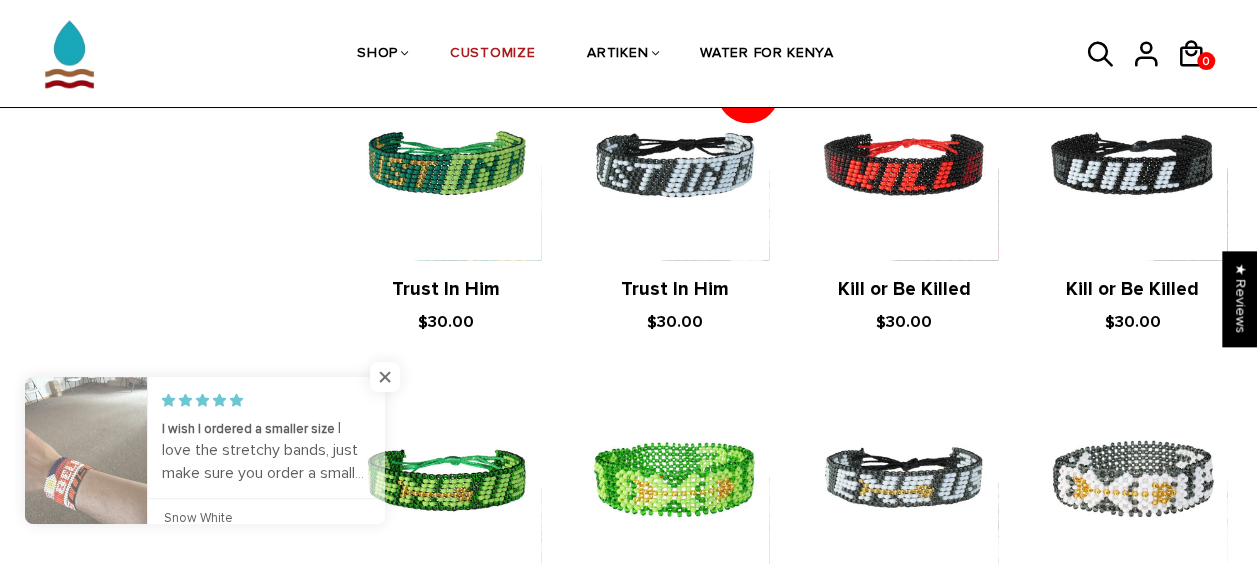 click on "Trust In Him
$30.00" at bounding box center (675, 203) 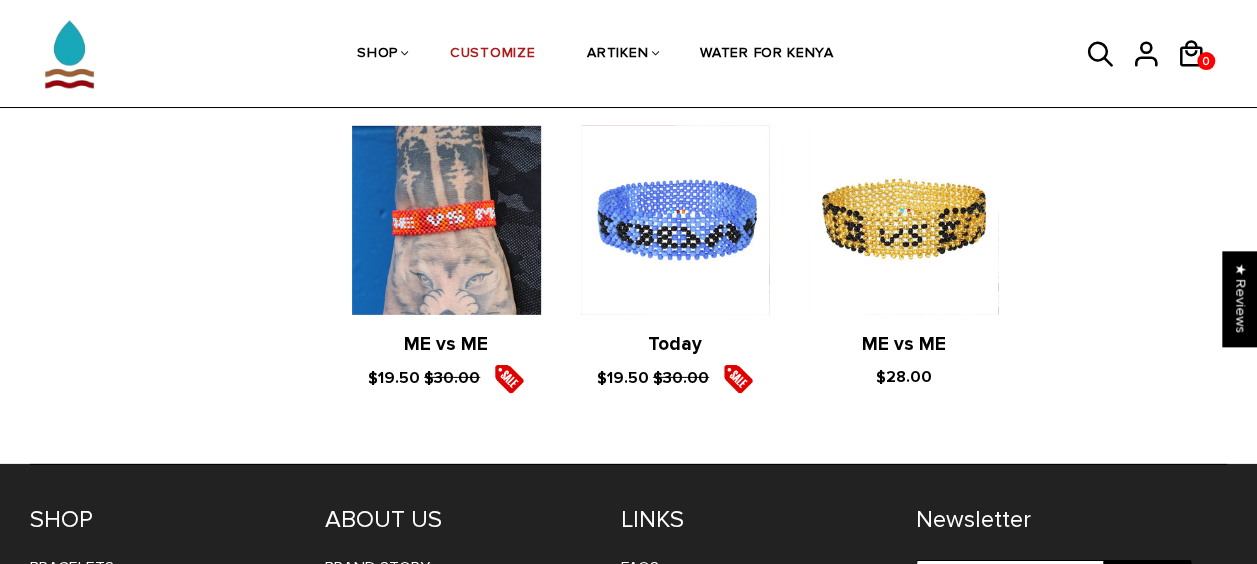 scroll, scrollTop: 2940, scrollLeft: 0, axis: vertical 